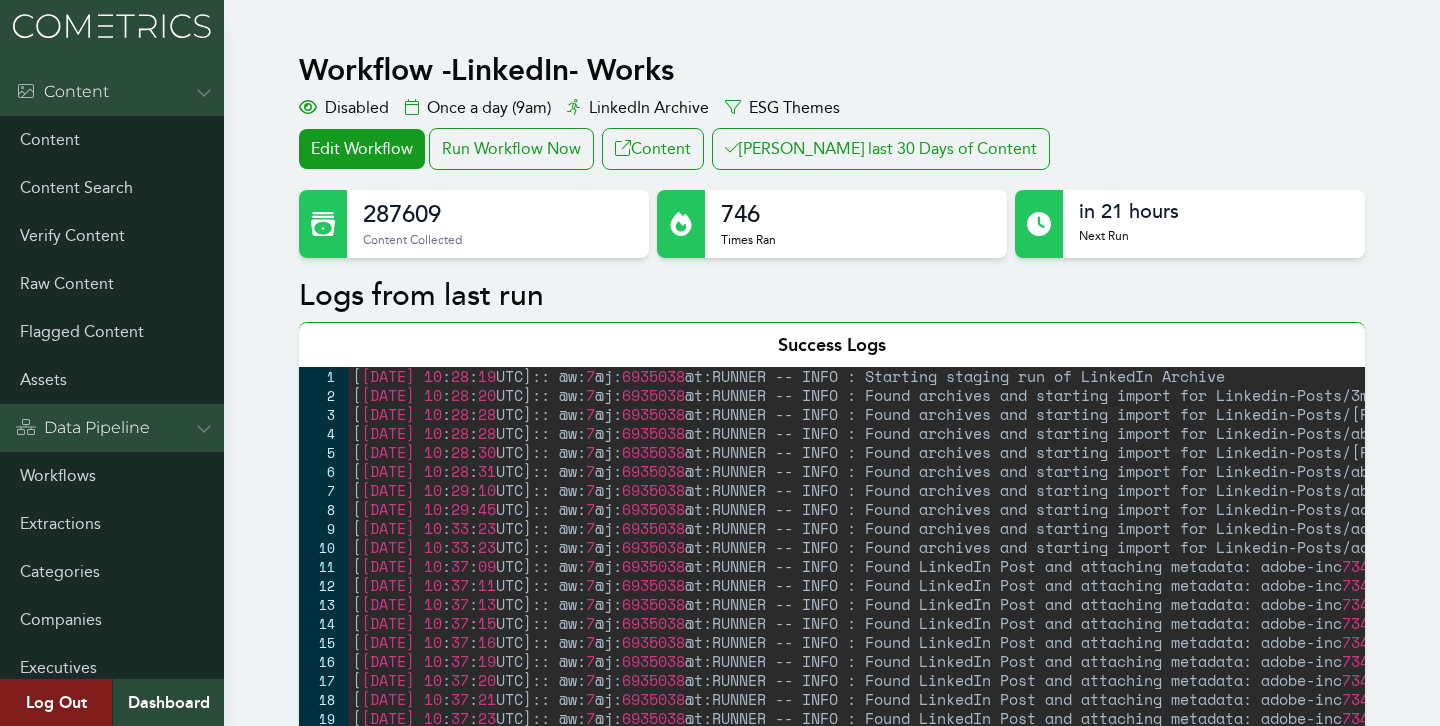 scroll, scrollTop: 0, scrollLeft: 0, axis: both 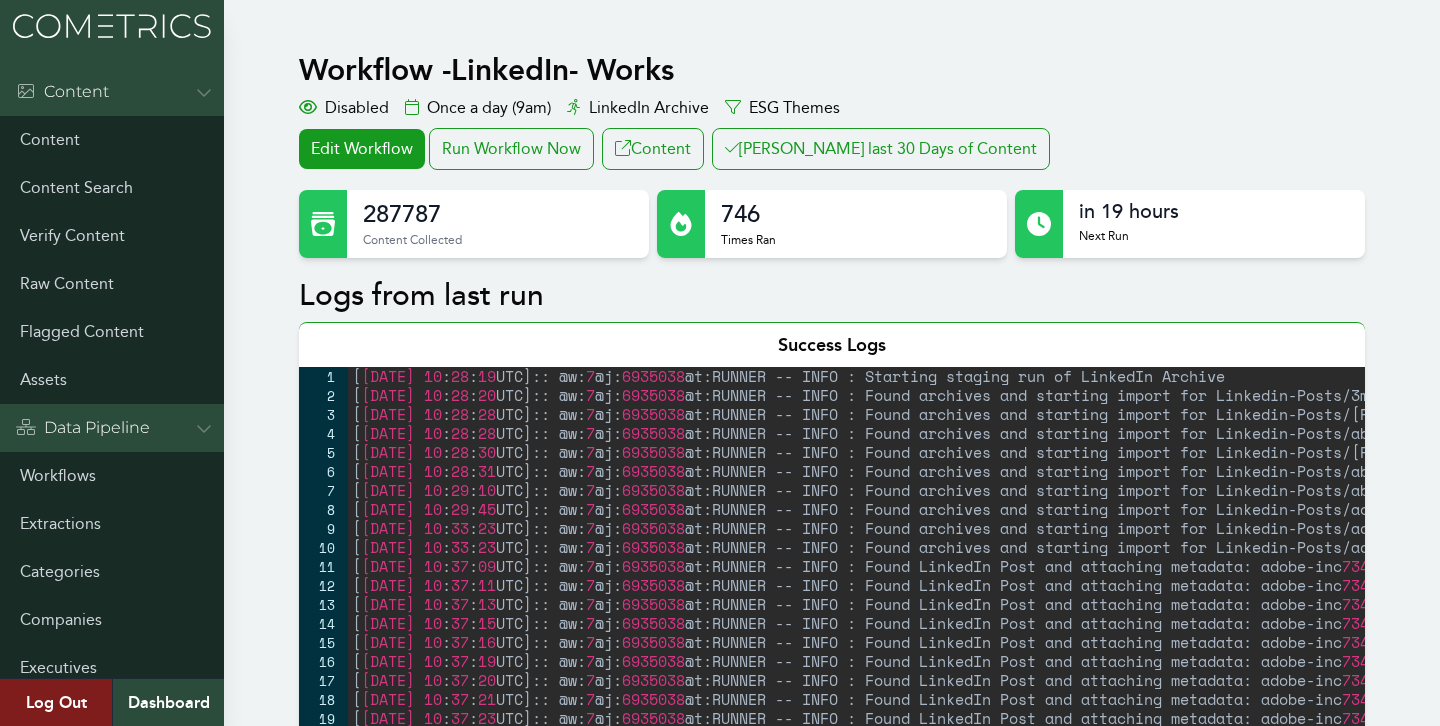 click on "Workflow -  LinkedIn- Works Disabled Once a day (9am) LinkedIn Archive ESG Themes Edit Workflow Run Workflow Now  Content  Clair last 30 Days of Content 287787 Content Collected 746 Times Ran in 19 hours Next Run Logs from last run Success Logs 1 2 3 4 5 6 7 8 9 10 11 12 13 14 15 16 17 18 19 20 21 22 23 24 25 26 27 28 [ 2025-07-15   10 : 28 : 19  UTC ] :: @w: 7  @j: 6935038  @t:RUNNER -- INFO : Starting staging run of LinkedIn Archive [ 2025-07-15   10 : 28 : 20  UTC ] :: @w: 7  @j: 6935038  @t:RUNNER -- INFO : Found archives and starting import for Linkedin-Posts/3m/ [ 2025-07-15   10 : 28 : 28  UTC ] :: @w: 7  @j: 6935038  @t:RUNNER -- INFO : Found archives and starting import for Linkedin-Posts/aaron-kwittken-inc/ [ 2025-07-15   10 : 28 : 28  UTC ] :: @w: 7  @j: 6935038  @t:RUNNER -- INFO : Found archives and starting import for Linkedin-Posts/ab-inbev/ [ 2025-07-15   10 : 28 : 30  UTC ] :: @w: 7  @j: 6935038 [ 2025-07-15   10 : 28 : 31  UTC ] :: @w:" at bounding box center [720, 1410] 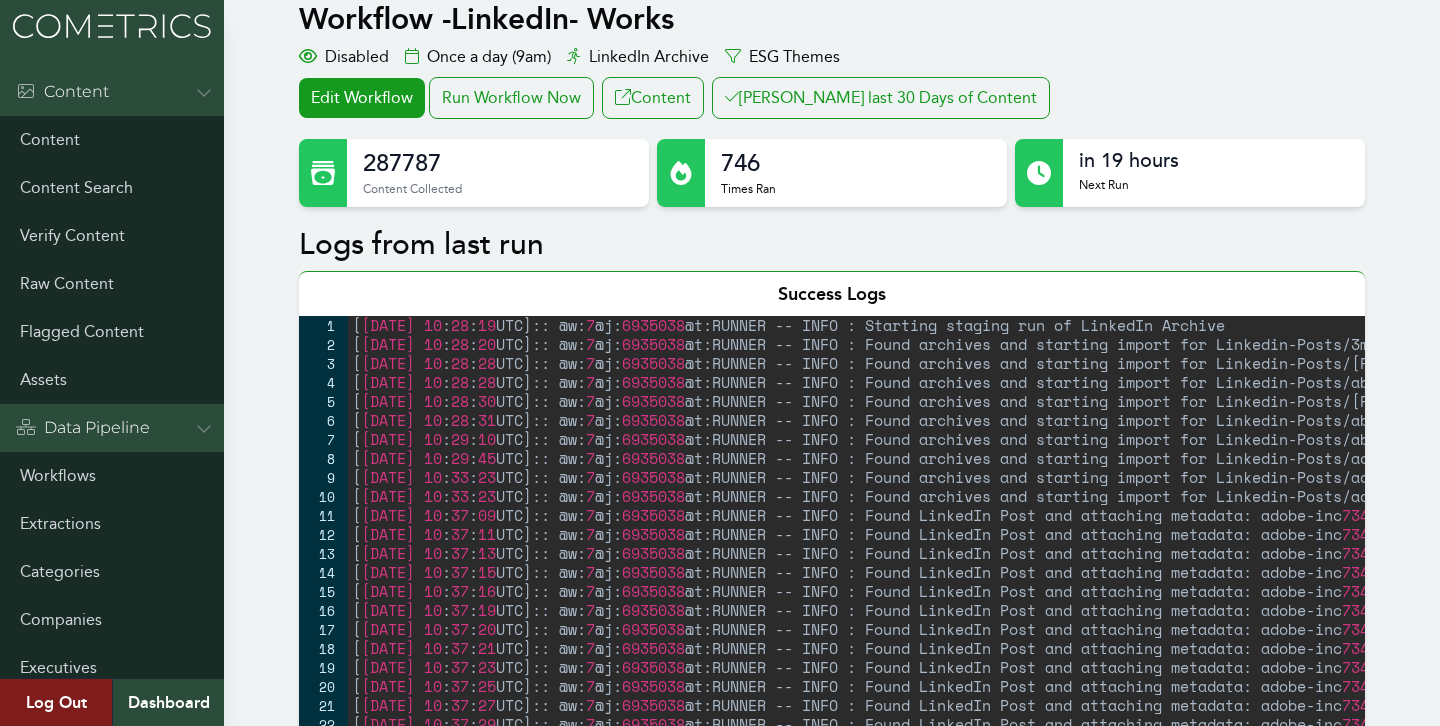 scroll, scrollTop: 85, scrollLeft: 0, axis: vertical 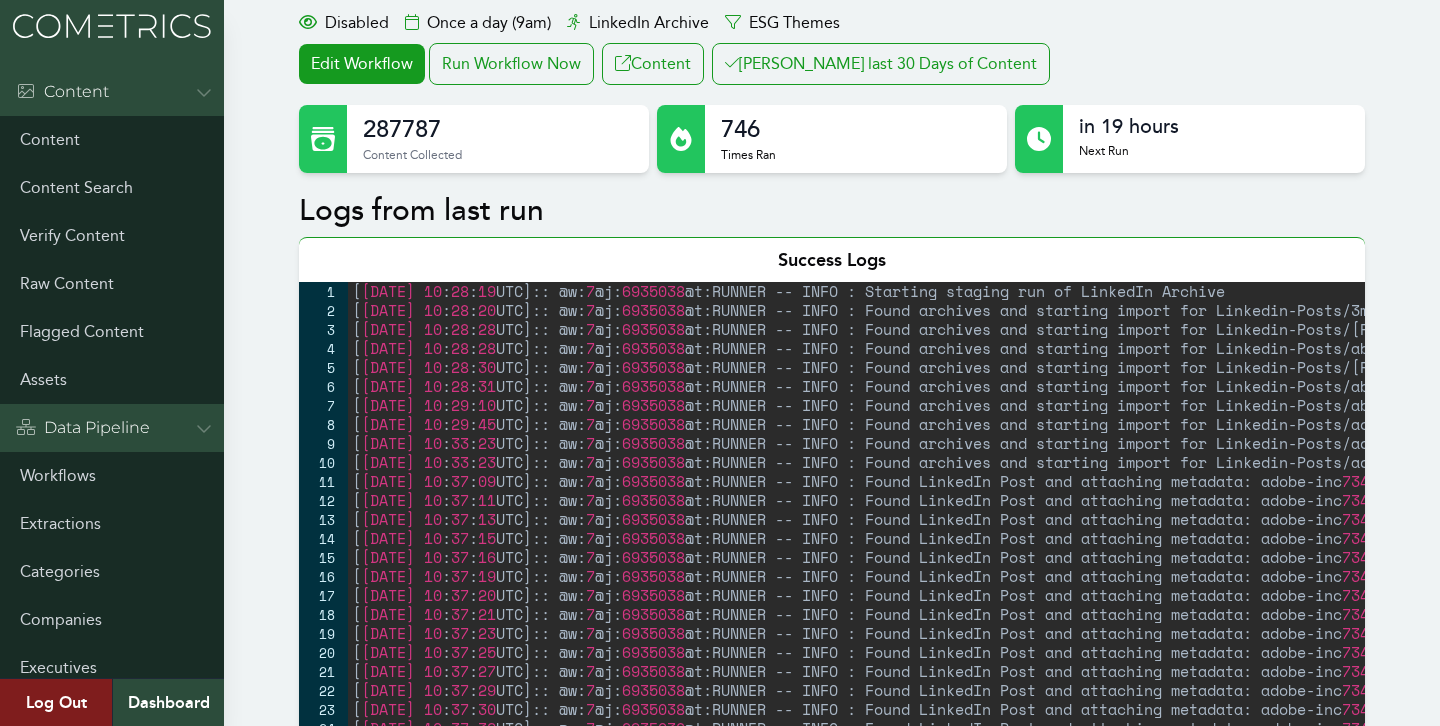 click on "[ 2025-07-15   10 : 28 : 19  UTC ] :: @w: 7  @j: 6935038  @t:RUNNER -- INFO : Starting staging run of LinkedIn Archive [ 2025-07-15   10 : 28 : 20  UTC ] :: @w: 7  @j: 6935038  @t:RUNNER -- INFO : Found archives and starting import for Linkedin-Posts/3m/ [ 2025-07-15   10 : 28 : 28  UTC ] :: @w: 7  @j: 6935038  @t:RUNNER -- INFO : Found archives and starting import for Linkedin-Posts/aaron-kwittken-inc/ [ 2025-07-15   10 : 28 : 28  UTC ] :: @w: 7  @j: 6935038  @t:RUNNER -- INFO : Found archives and starting import for Linkedin-Posts/ab-inbev/ [ 2025-07-15   10 : 28 : 30  UTC ] :: @w: 7  @j: 6935038  @t:RUNNER -- INFO : Found archives and starting import for Linkedin-Posts/abbott-laboratories/ [ 2025-07-15   10 : 28 : 31  UTC ] :: @w: 7  @j: 6935038  @t:RUNNER -- INFO : Found archives and starting import for Linkedin-Posts/abbvie/ [ 2025-07-15   10 : 29 : 10  UTC ] :: @w: 7  @j: 6935038  @t:RUNNER -- INFO : Found archives and starting import for Linkedin-Posts/abm-industries/ [ 2025-07-15   10 : 29 : 45  UTC ]" at bounding box center (1016, 551) 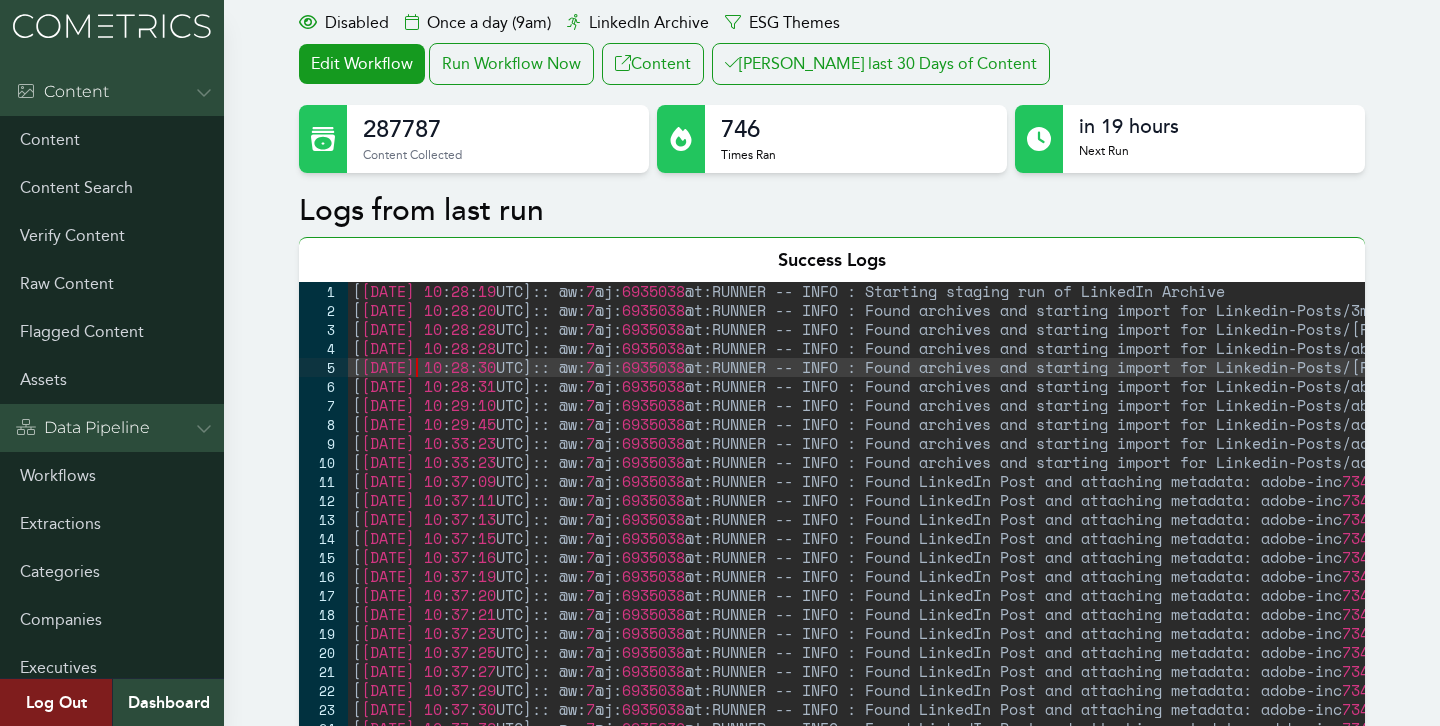 scroll, scrollTop: 17550, scrollLeft: 0, axis: vertical 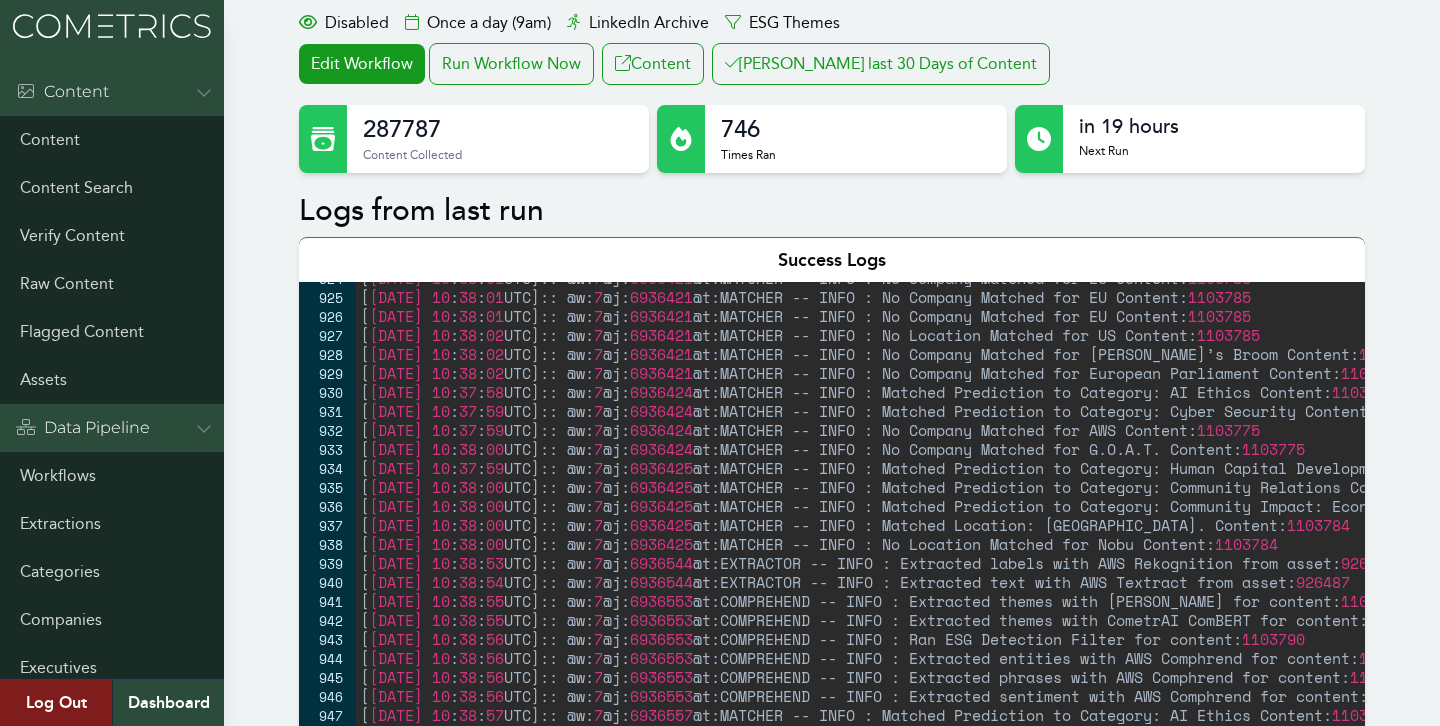 type on "[2025-07-15 10:38:57 UTC]:: @w:7 @j:6936557 @t:MATCHER -- INFO : No Company Matched for The Premier League Content: 1103790" 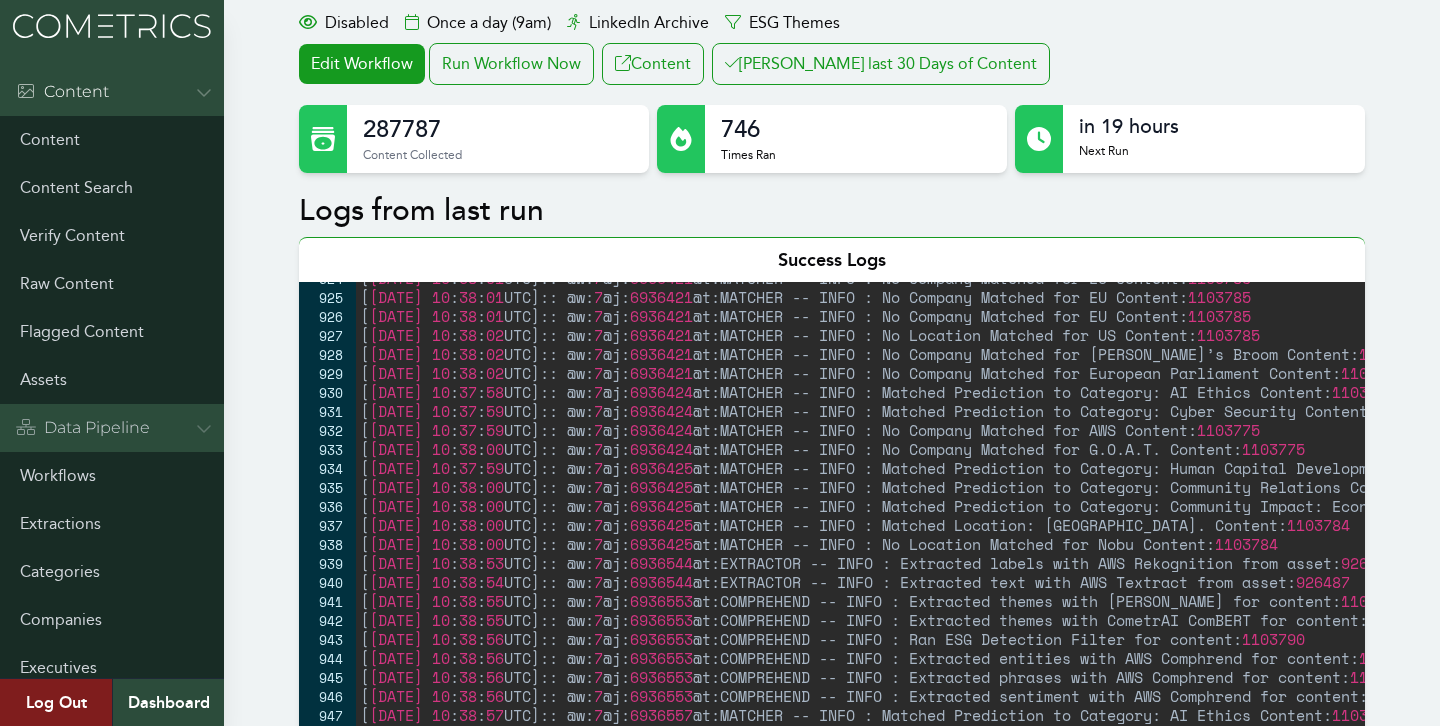 click on "Data Pipeline" at bounding box center [112, 428] 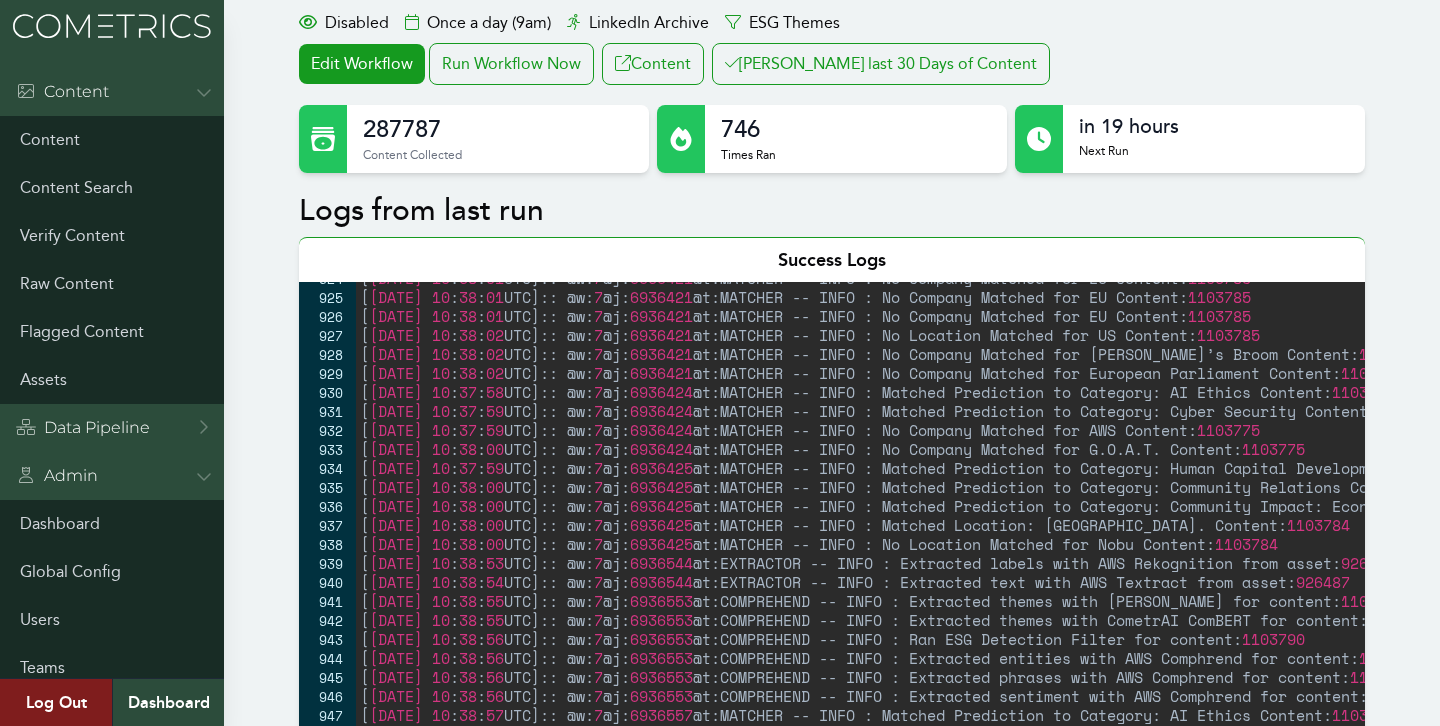 click on "Workflow -  LinkedIn- Works Disabled Once a day (9am) LinkedIn Archive ESG Themes Edit Workflow Run Workflow Now  Content  Clair last 30 Days of Content 287787 Content Collected 746 Times Ran in 19 hours Next Run Logs from last run Success Logs [2025-07-15 10:38:57 UTC]:: @w:7 @j:6936557 @t:MATCHER -- INFO : No Company Matched for The Premier League Content: 1103790 924 925 926 927 928 929 930 931 932 933 934 935 936 937 938 939 940 941 942 943 944 945 946 947 948 949 950 [ 2025-07-15   10 : 38 : 01  UTC ] :: @w: 7  @j: 6936421  @t:MATCHER -- INFO : No Company Matched for EU Content:  1103785 [ 2025-07-15   10 : 38 : 01  UTC ] :: @w: 7  @j: 6936421  @t:MATCHER -- INFO : No Company Matched for EU Content:  1103785 [ 2025-07-15   10 : 38 : 01  UTC ] :: @w: 7  @j: 6936421  @t:MATCHER -- INFO : No Company Matched for EU Content:  1103785 [ 2025-07-15   10 : 38 : 02  UTC ] :: @w: 7  @j: 6936421  @t:MATCHER -- INFO : No Location Matched for US Content:  [   10" at bounding box center [720, 1325] 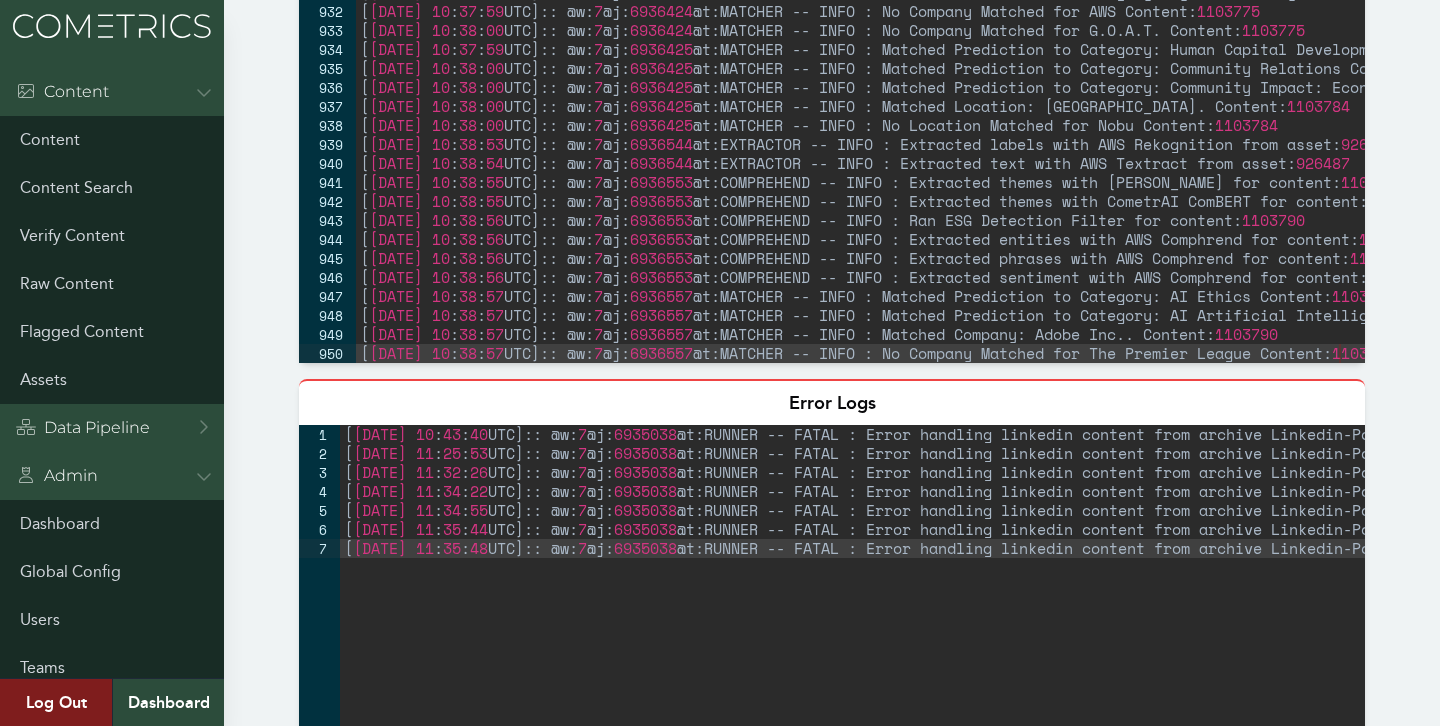 scroll, scrollTop: 0, scrollLeft: 0, axis: both 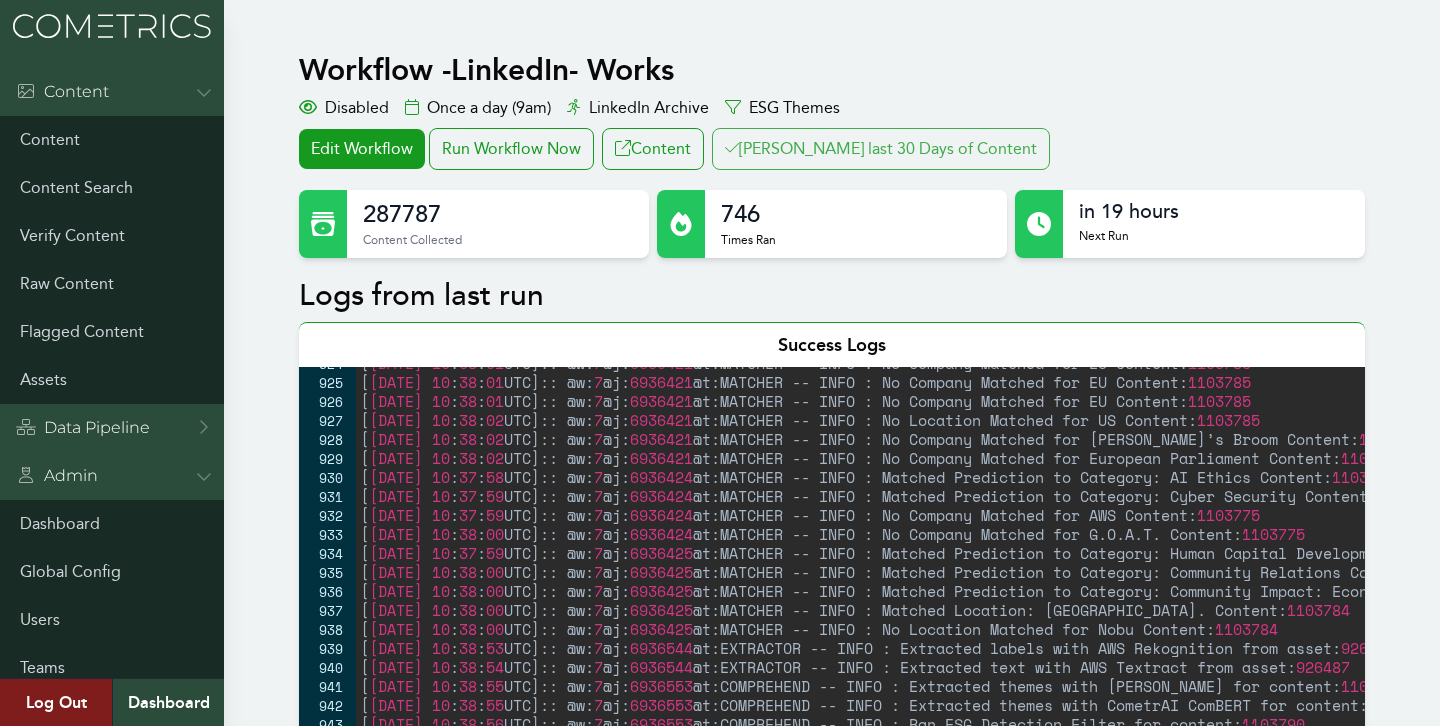 click on "Clair last 30 Days of Content" at bounding box center [881, 149] 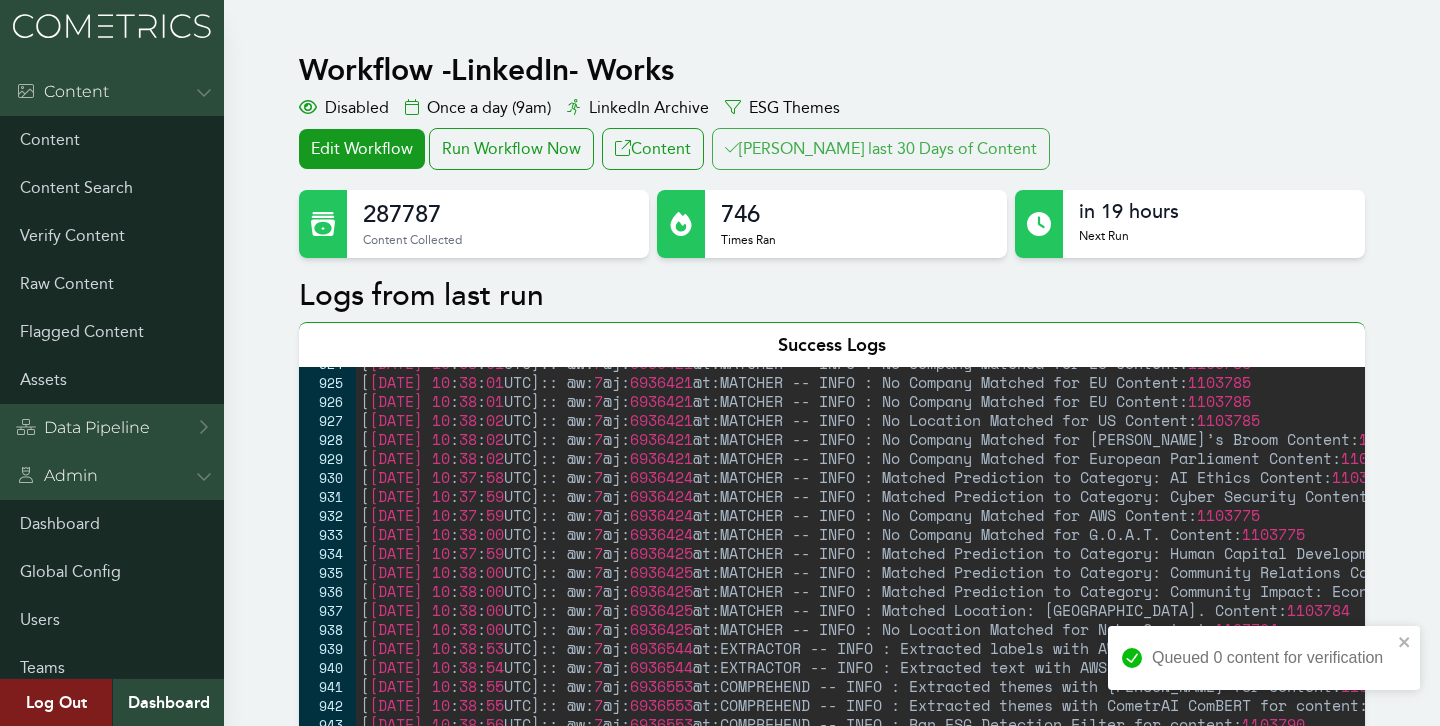click on "Clair last 30 Days of Content" at bounding box center (881, 149) 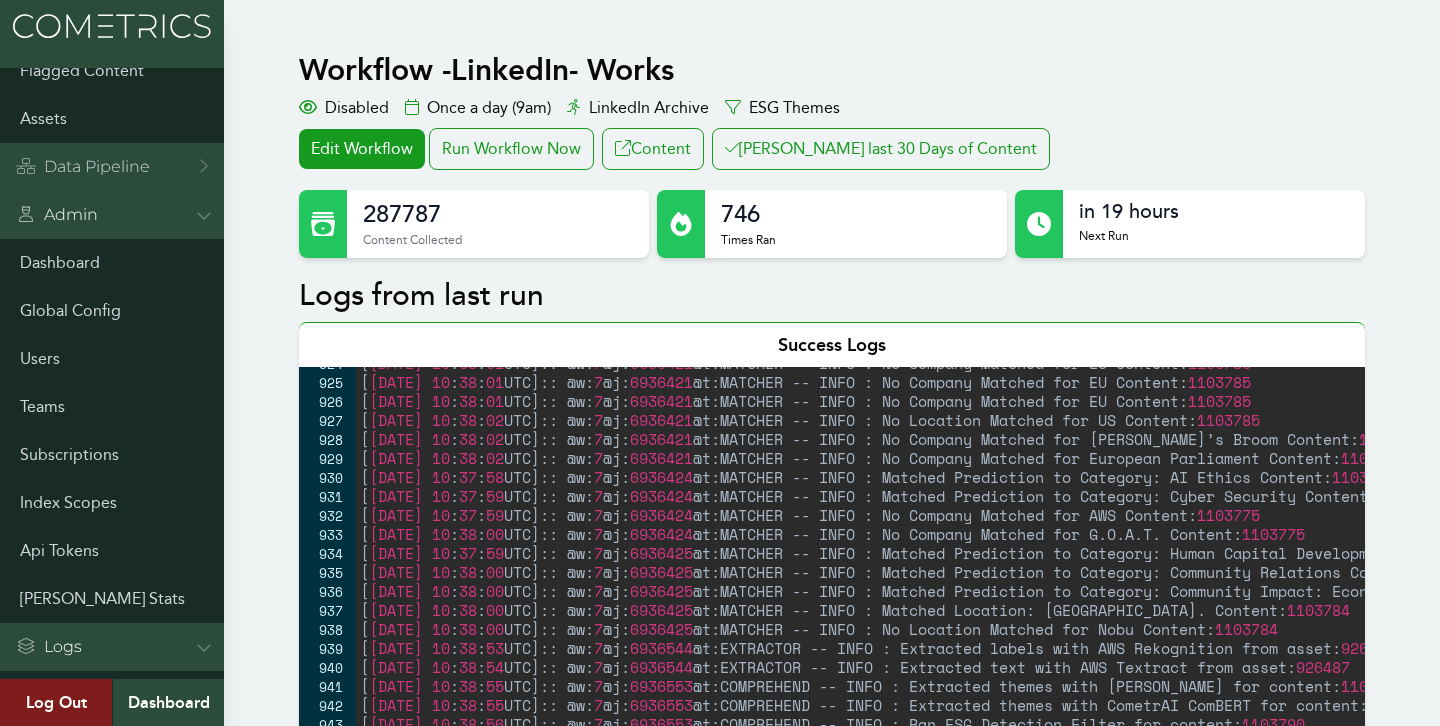 scroll, scrollTop: 242, scrollLeft: 0, axis: vertical 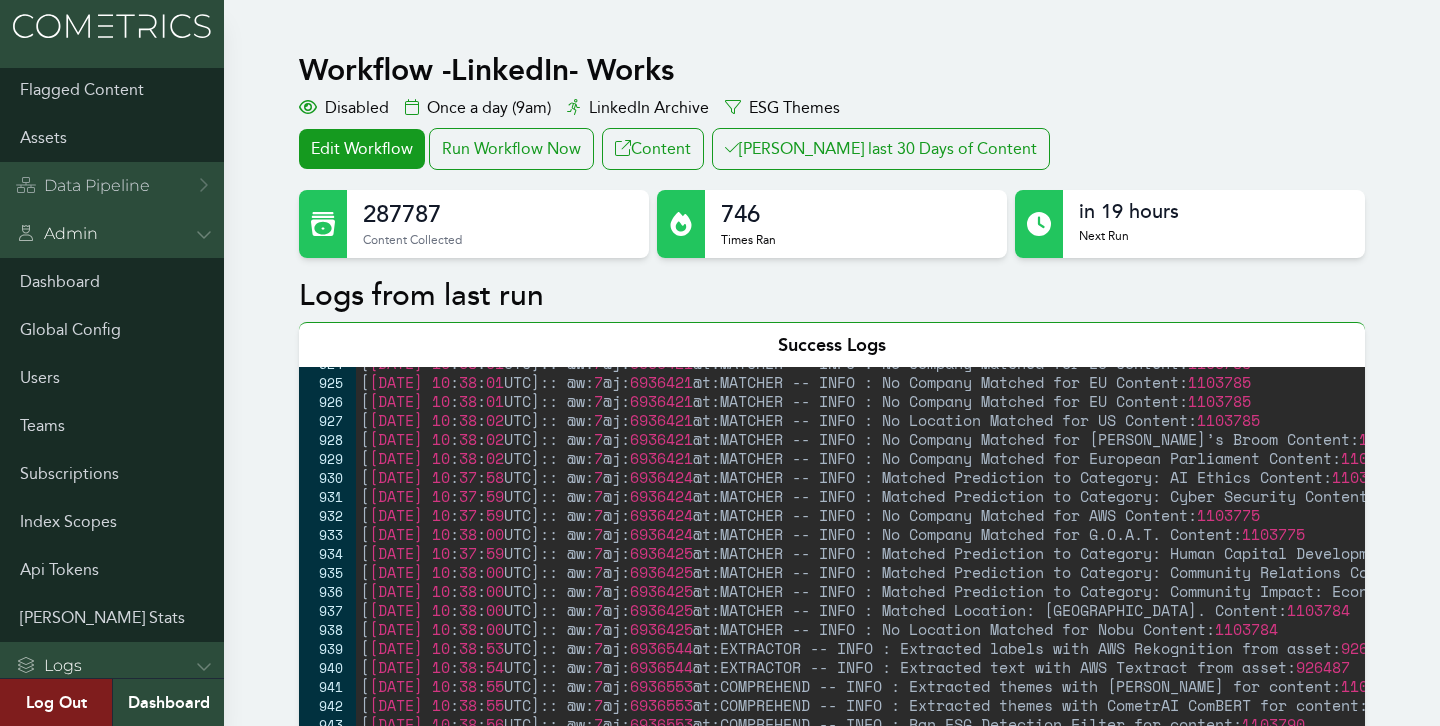 click on "Data Pipeline" at bounding box center (83, 186) 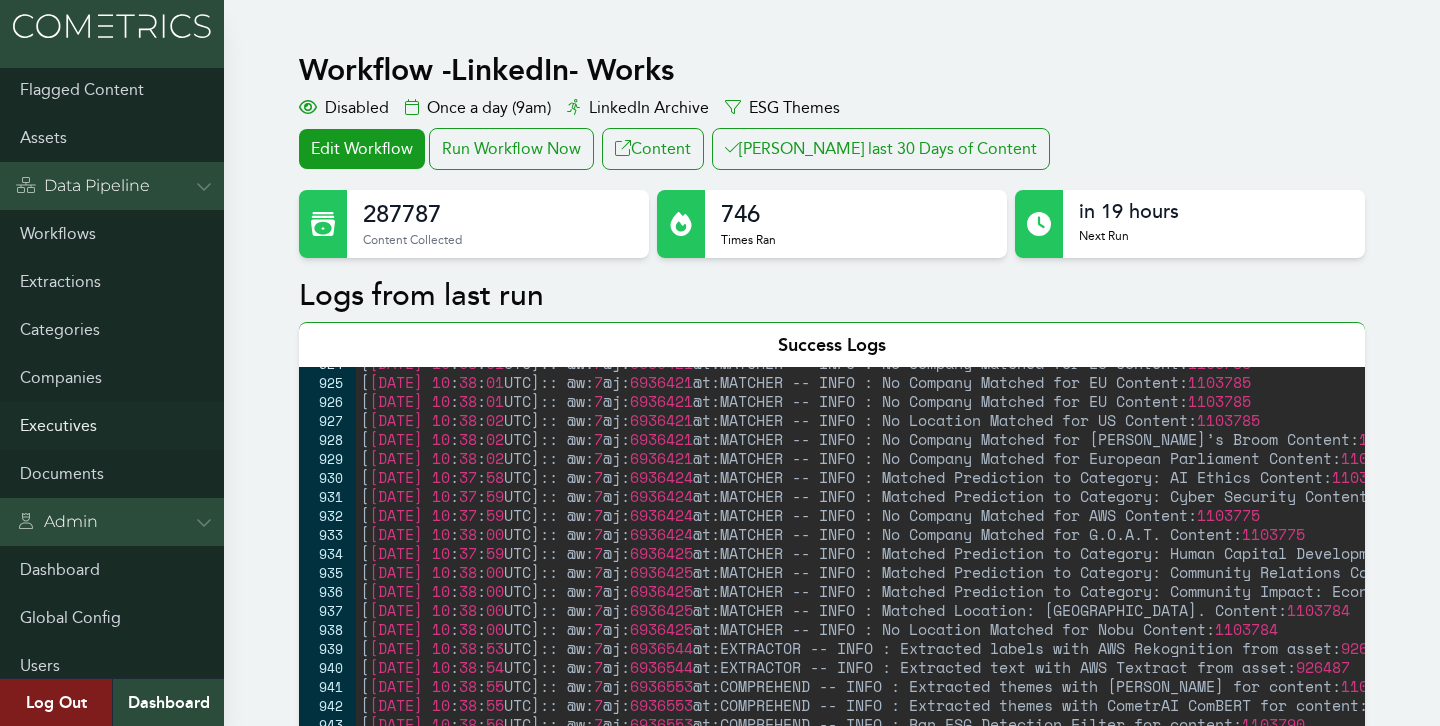 click on "Executives" at bounding box center (112, 426) 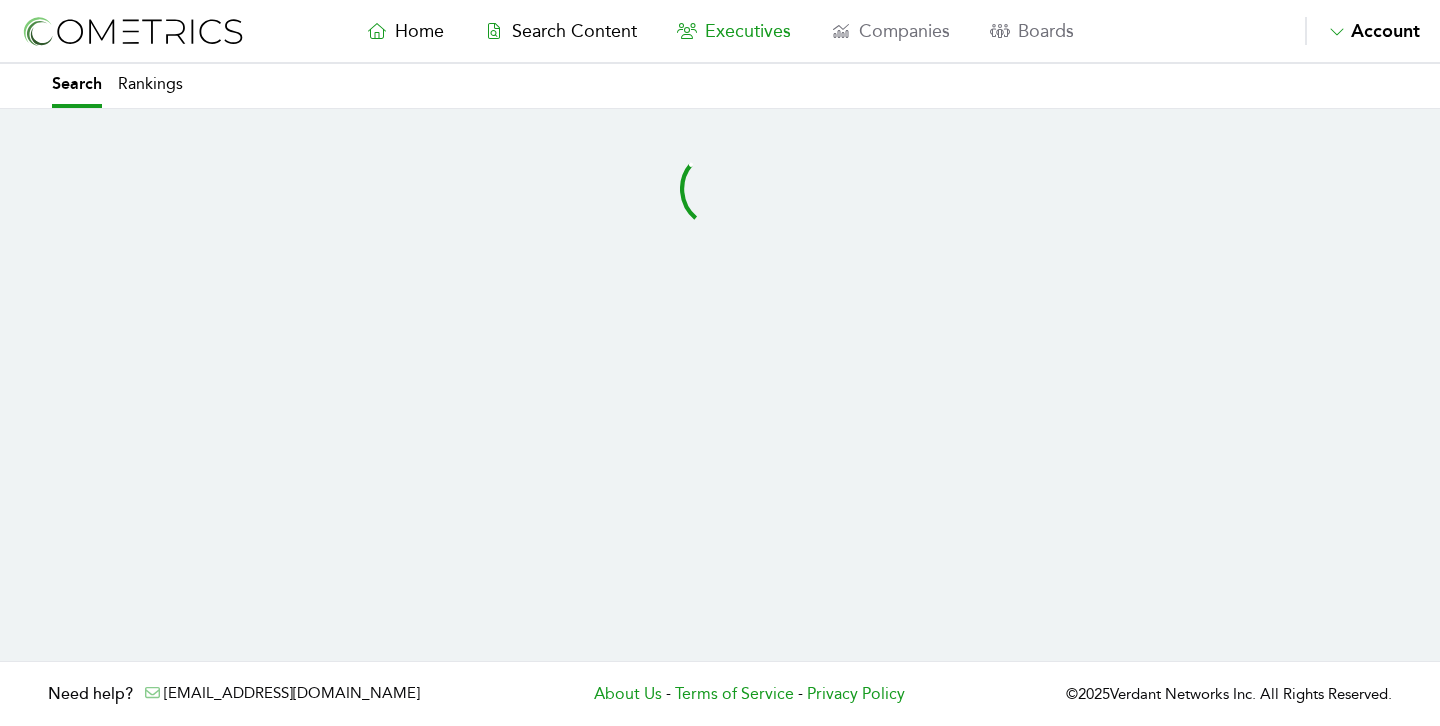 scroll, scrollTop: 0, scrollLeft: 0, axis: both 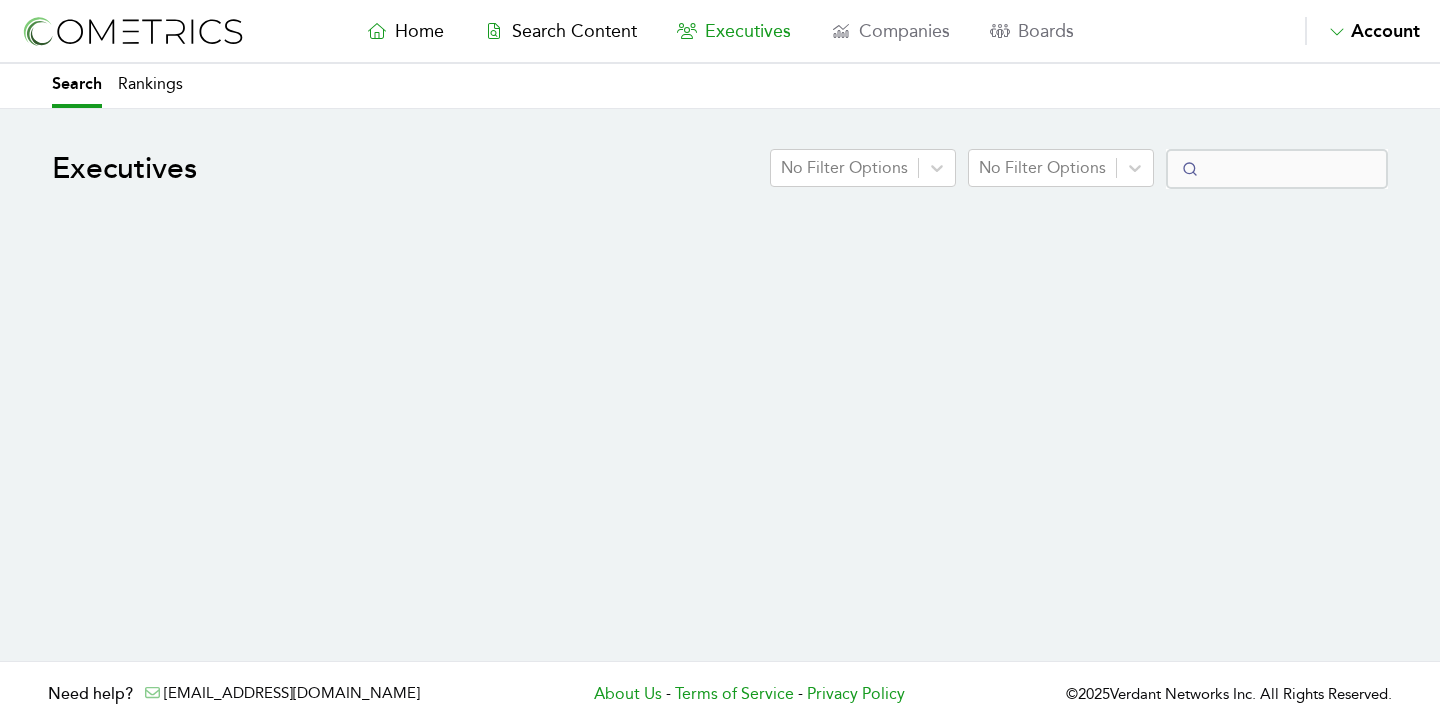 select on "50" 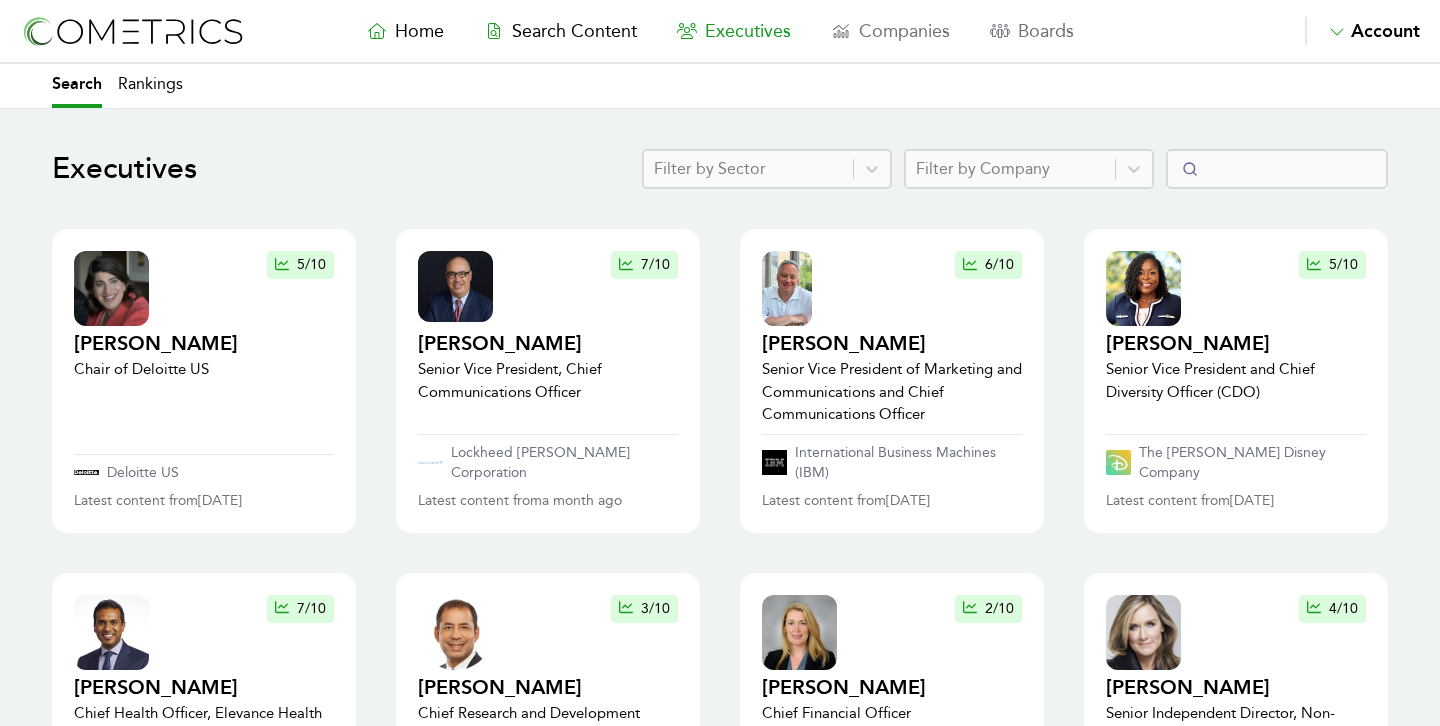 click on "Home Search Content Executives Companies Boards Saved Alerts Nominate Account Admin Panel Log Out Account Home Search Content Executives Companies Boards Saved Alerts Nominate Account Admin Panel Log Out" at bounding box center (720, 32) 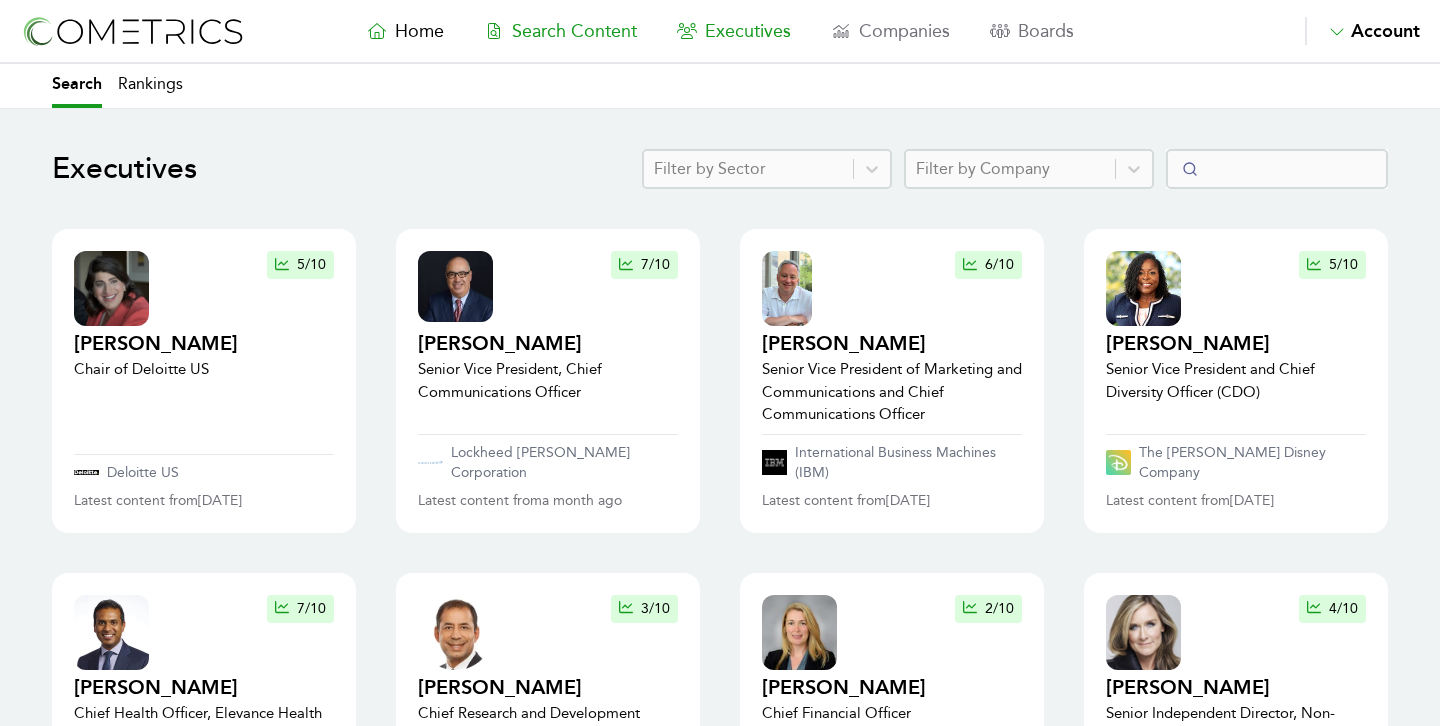 click on "Search Content" at bounding box center (574, 31) 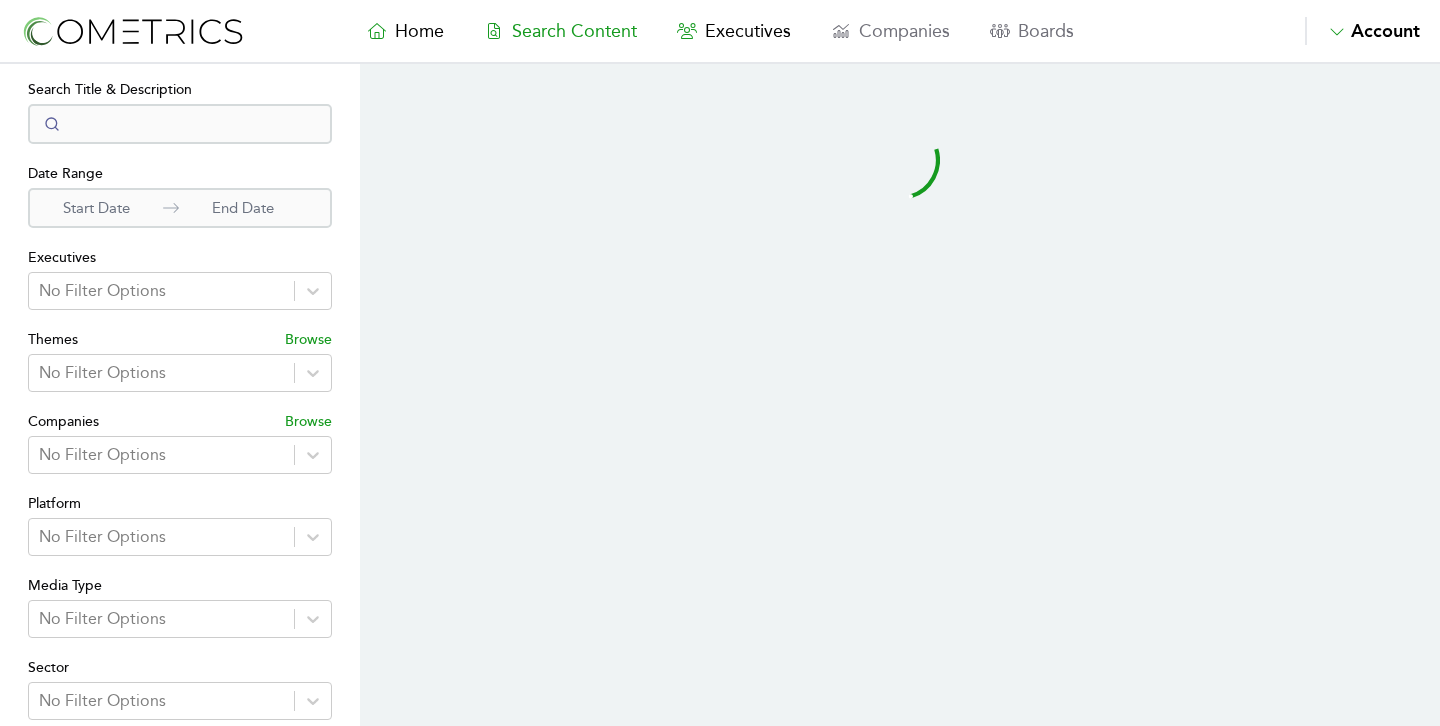 click on "Home Search Content Executives Companies Boards Saved Alerts Nominate Account Admin Panel Log Out Account Home Search Content Executives Companies Boards Saved Alerts Nominate Account Admin Panel Log Out" at bounding box center (720, 32) 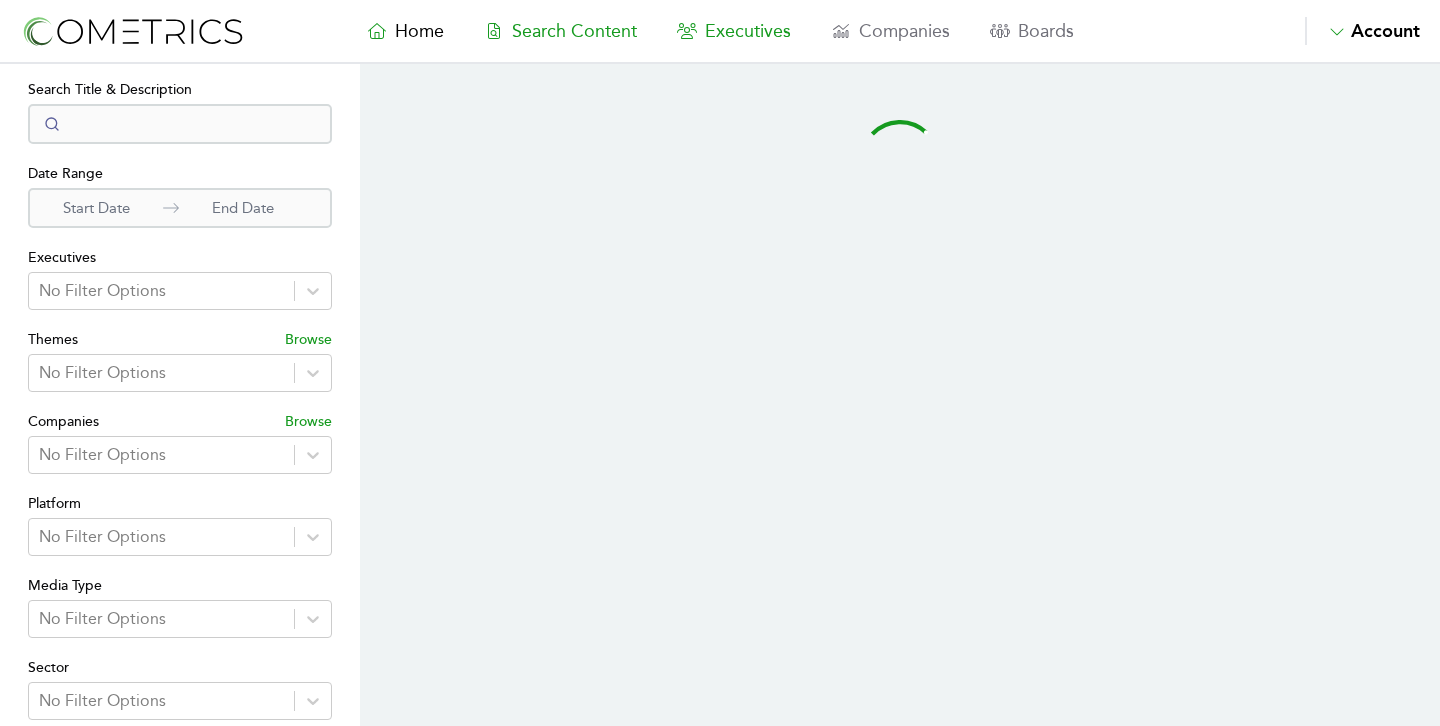 click on "Executives" at bounding box center (748, 31) 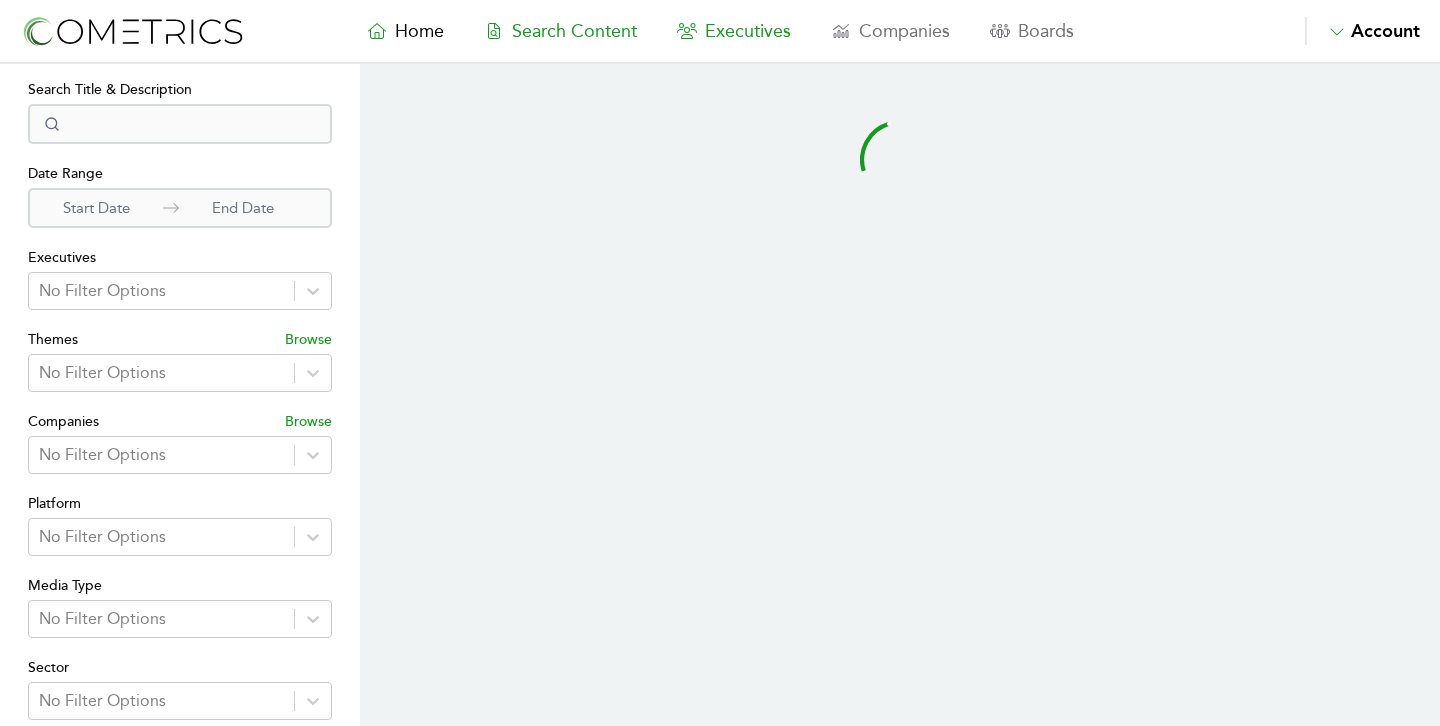 select on "50" 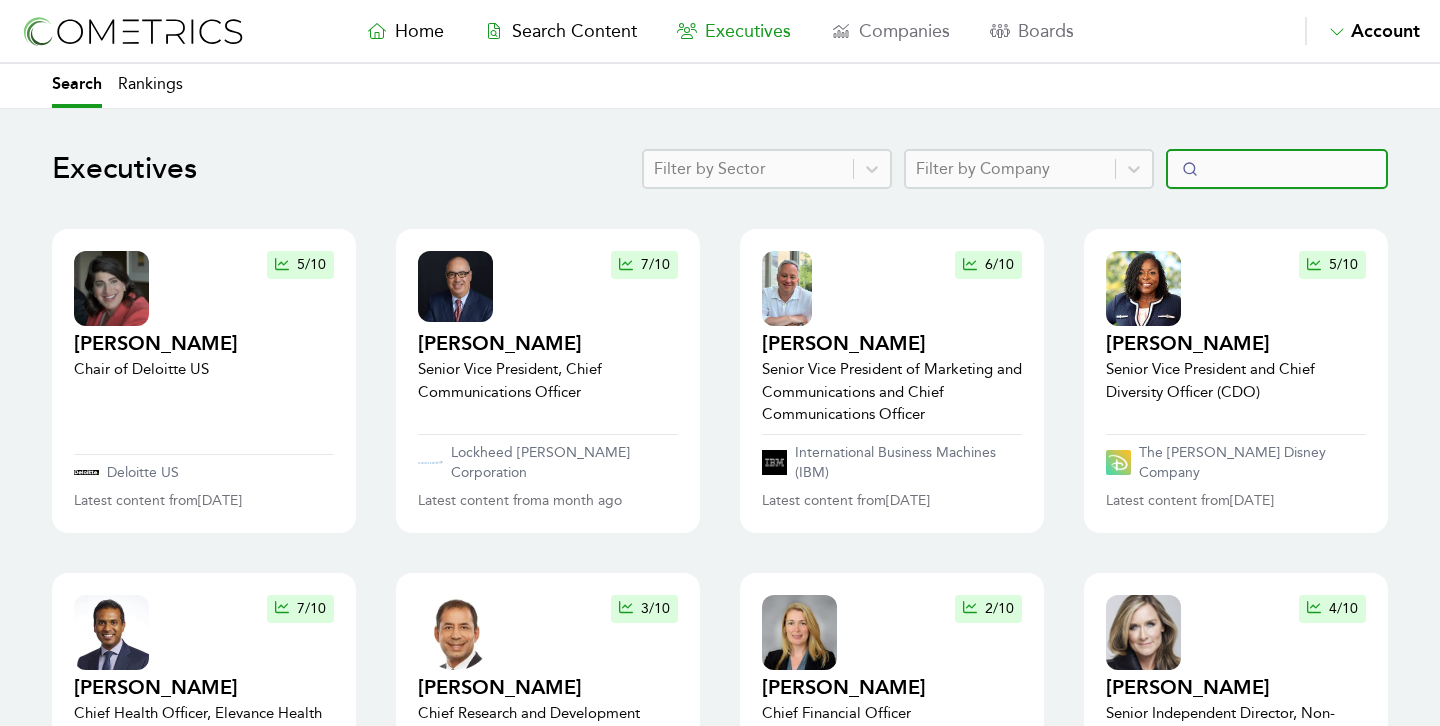 click at bounding box center [1277, 169] 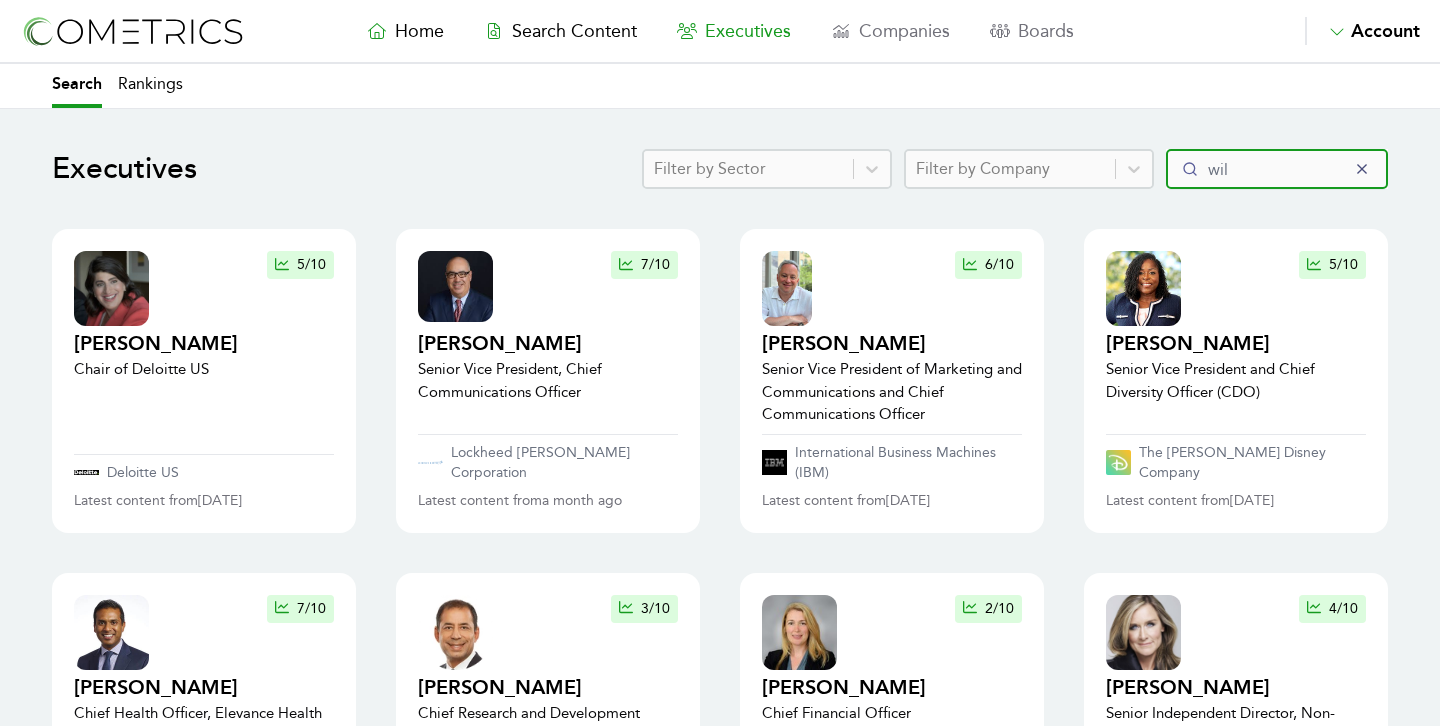 type on "[PERSON_NAME]" 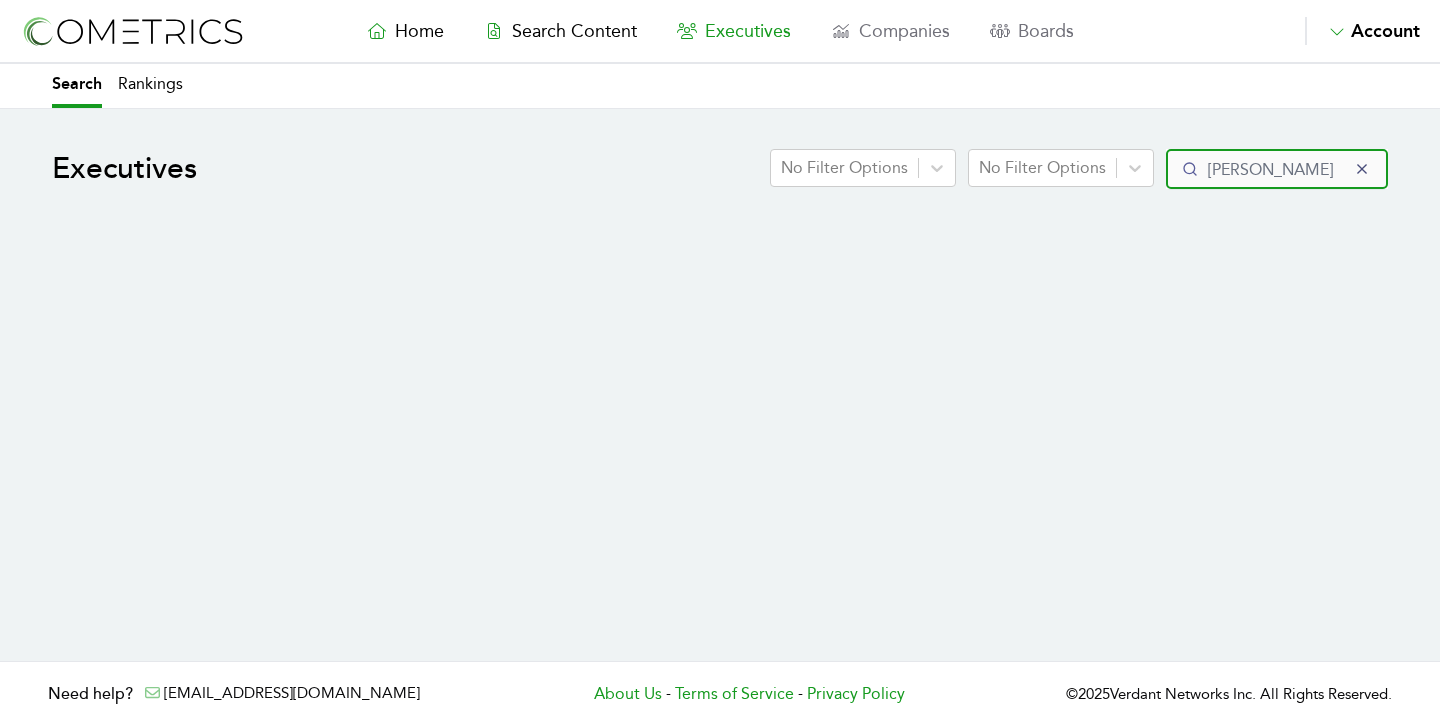 type 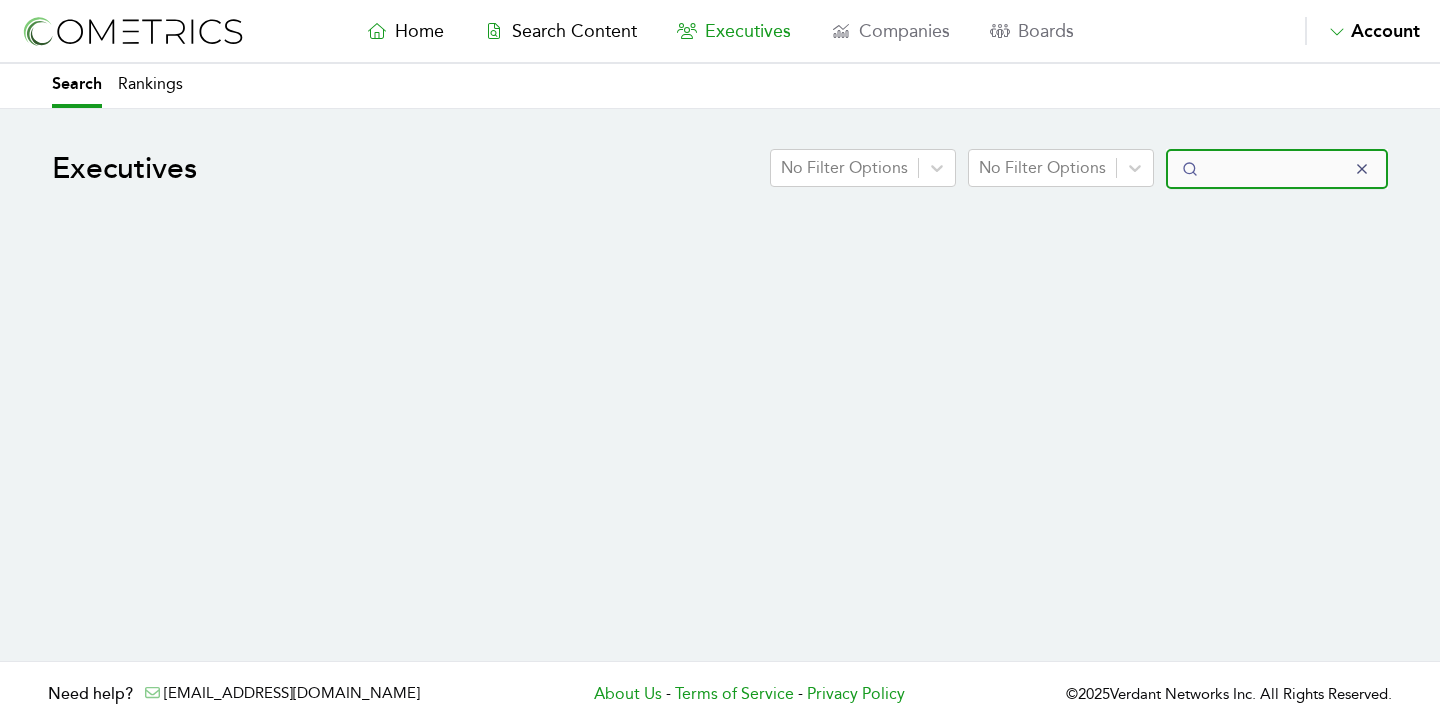 select on "50" 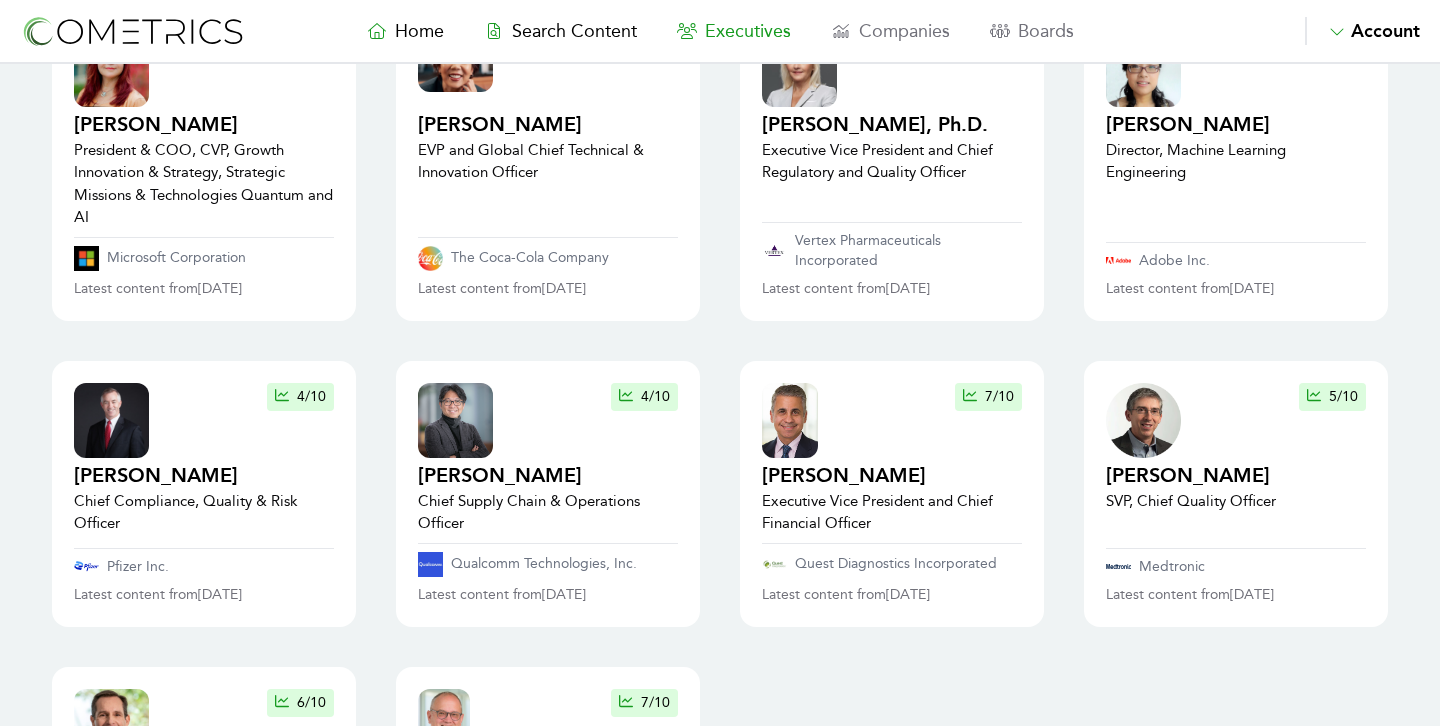 scroll, scrollTop: 2203, scrollLeft: 0, axis: vertical 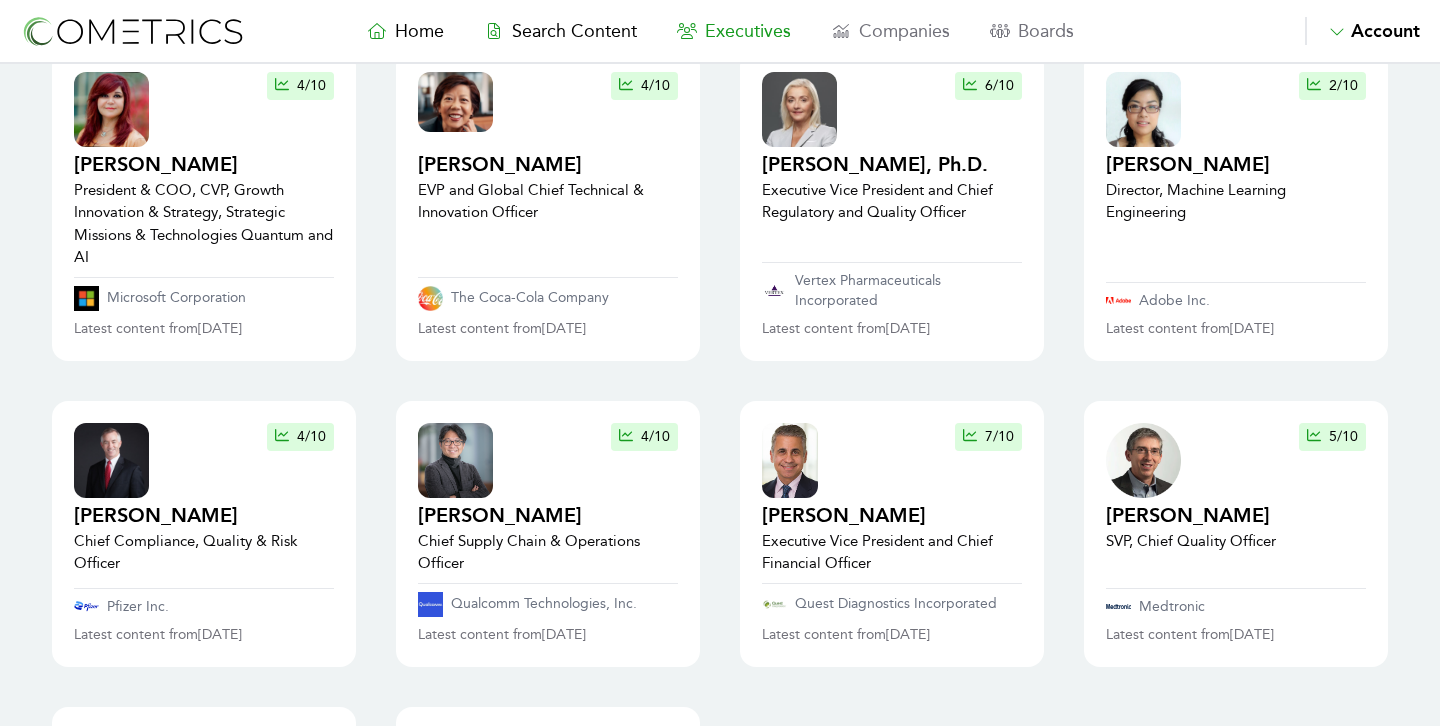 type on "qu" 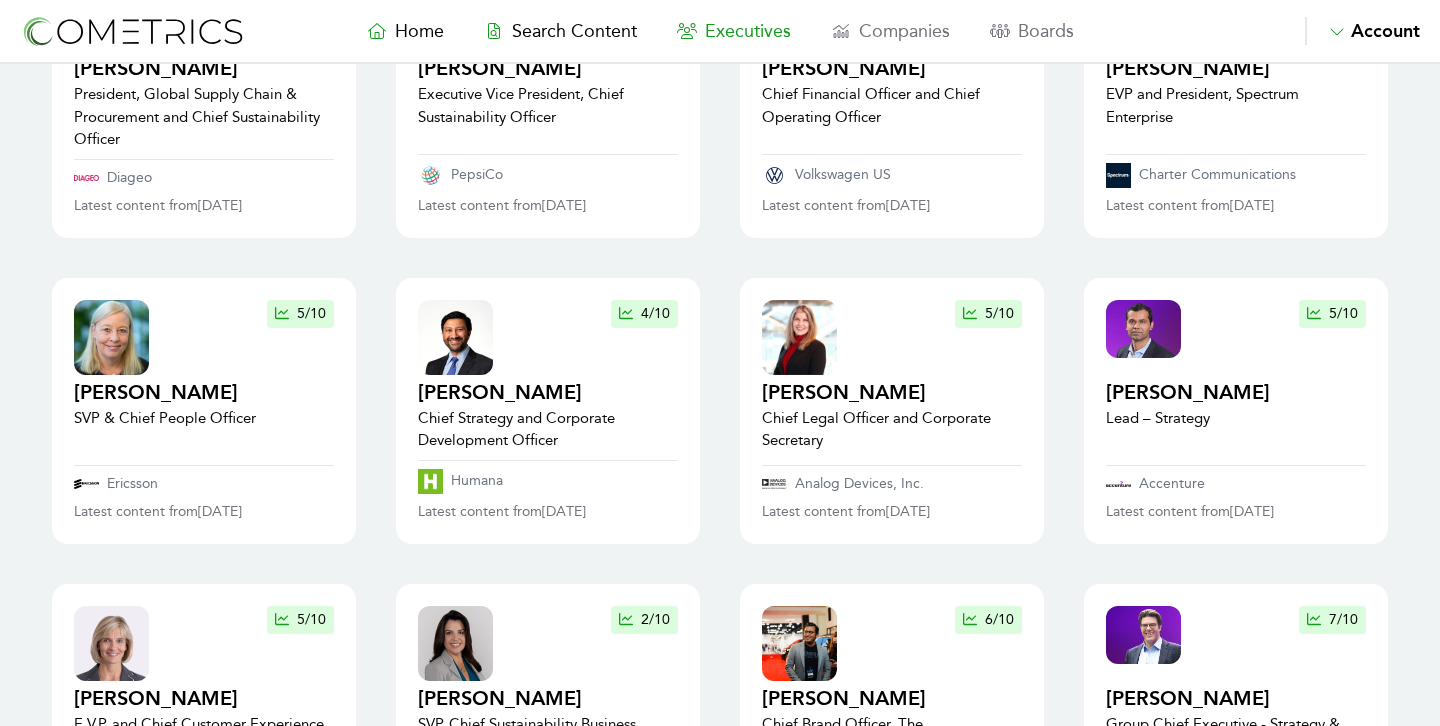scroll, scrollTop: 0, scrollLeft: 0, axis: both 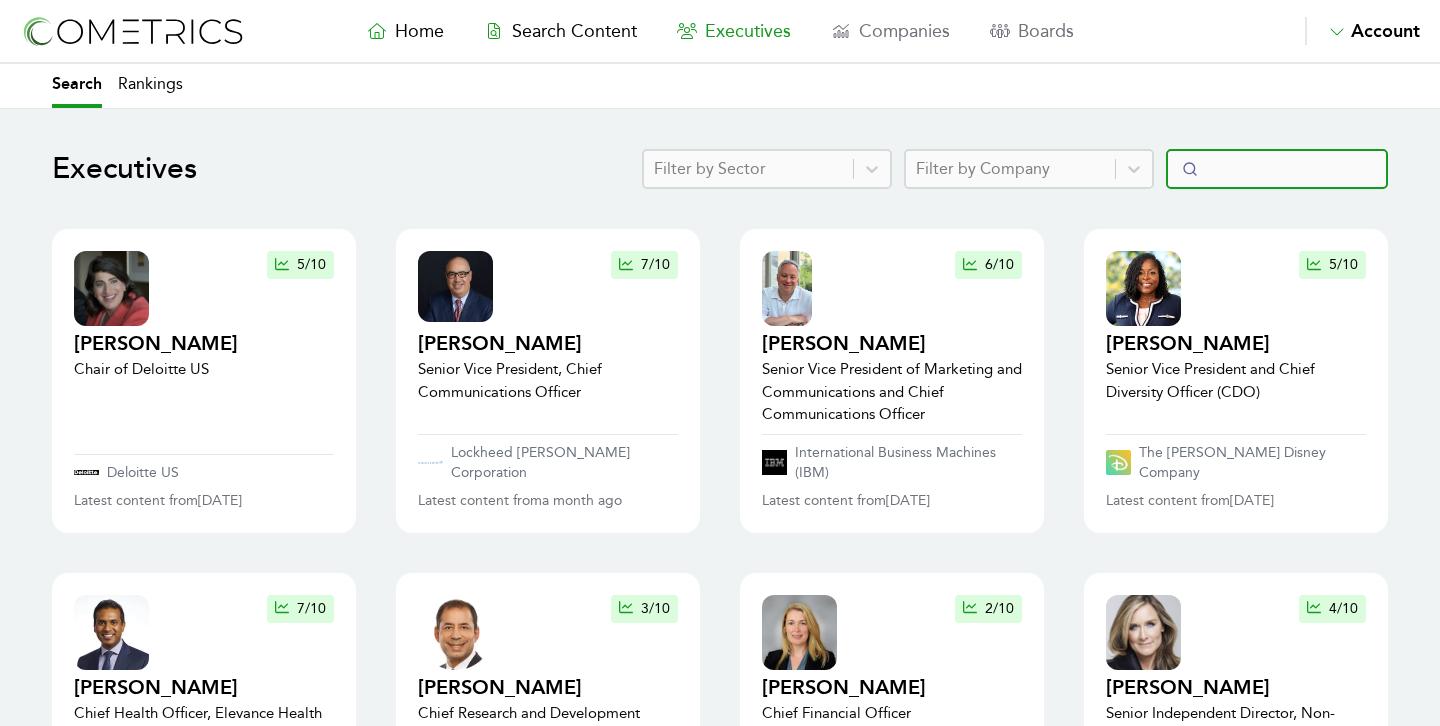 type 